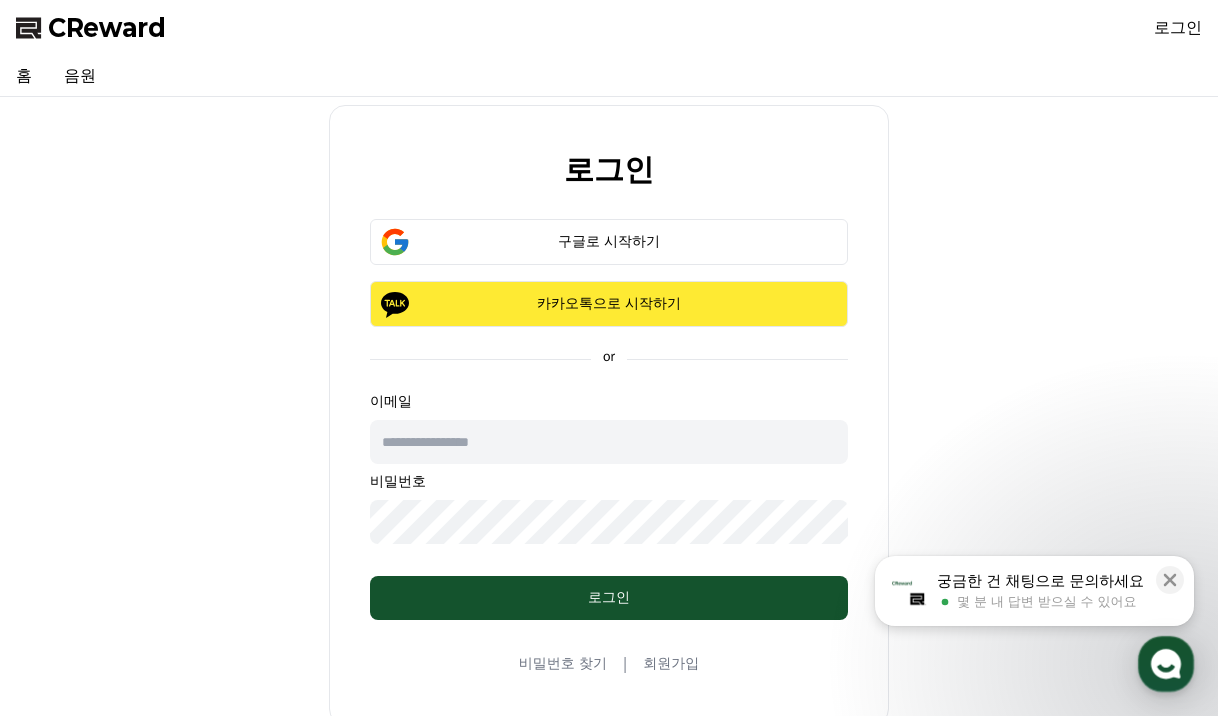scroll, scrollTop: 0, scrollLeft: 0, axis: both 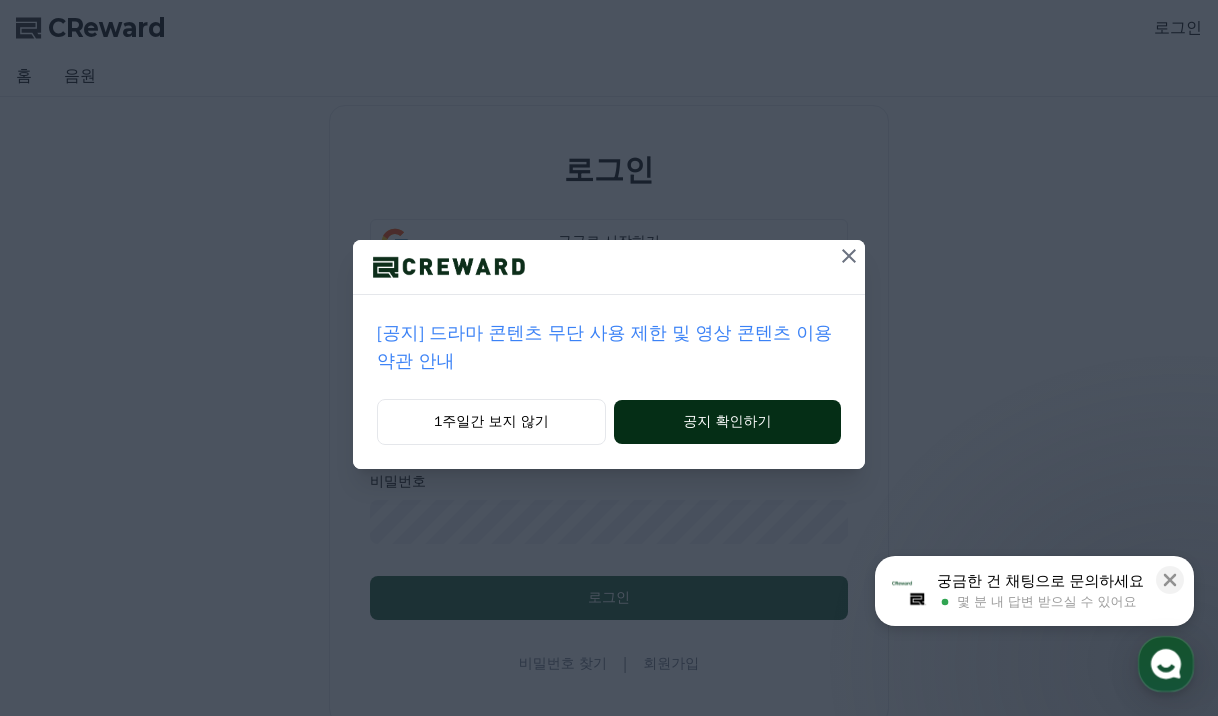 click on "공지 확인하기" at bounding box center (727, 422) 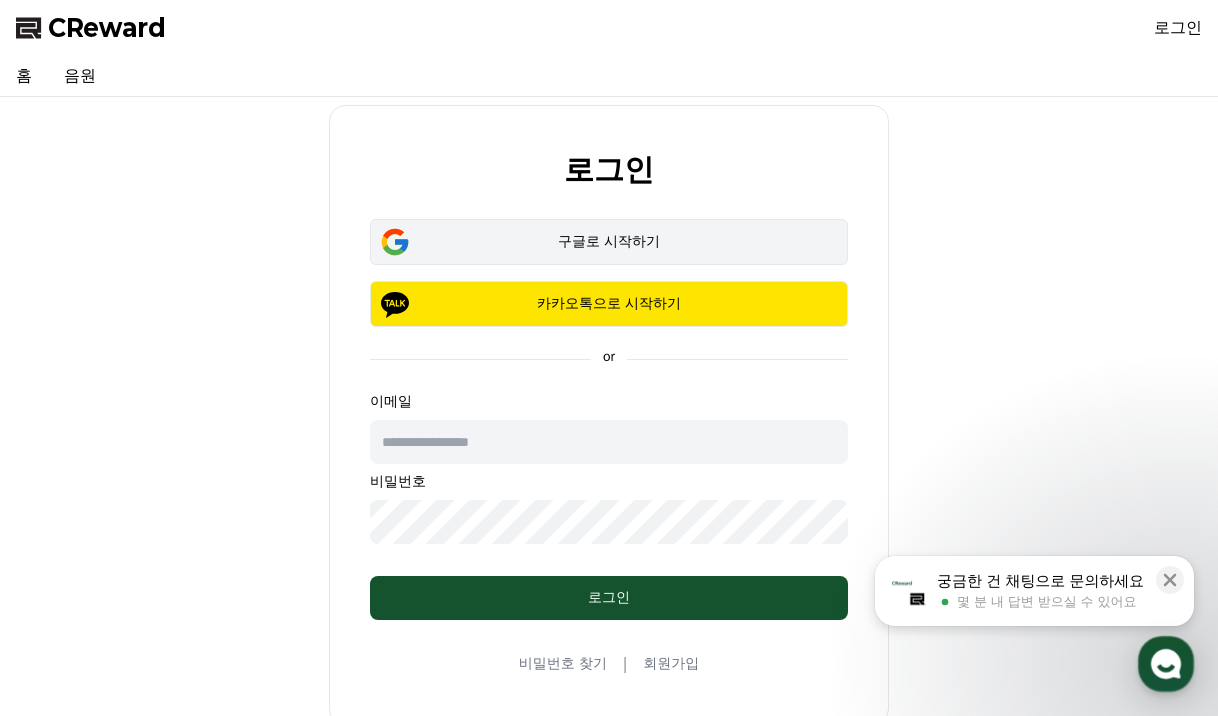 click on "구글로 시작하기" at bounding box center (609, 242) 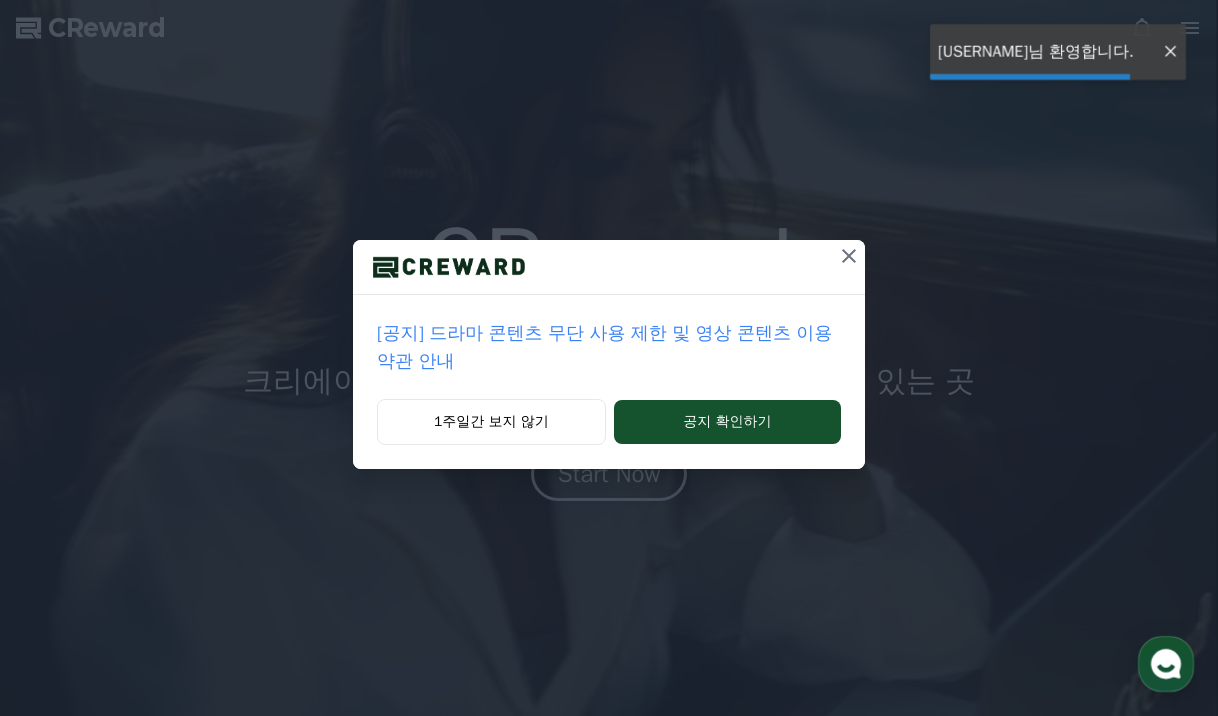 scroll, scrollTop: 0, scrollLeft: 0, axis: both 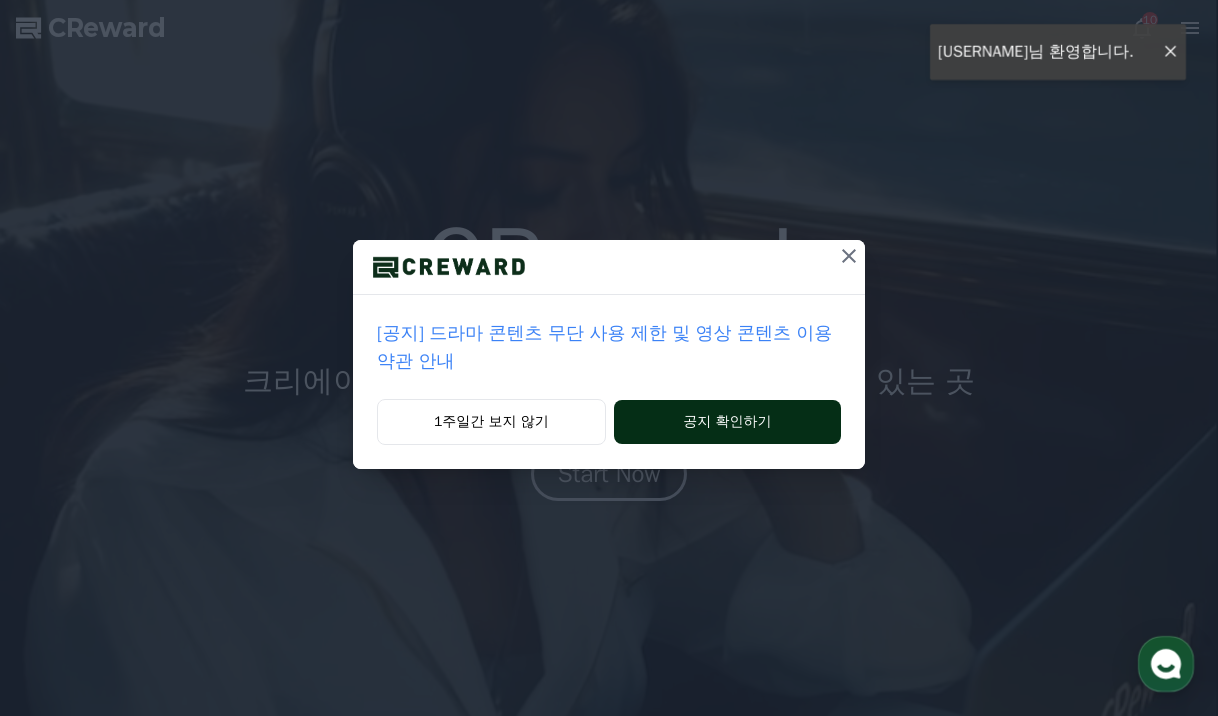 click on "공지 확인하기" at bounding box center [727, 422] 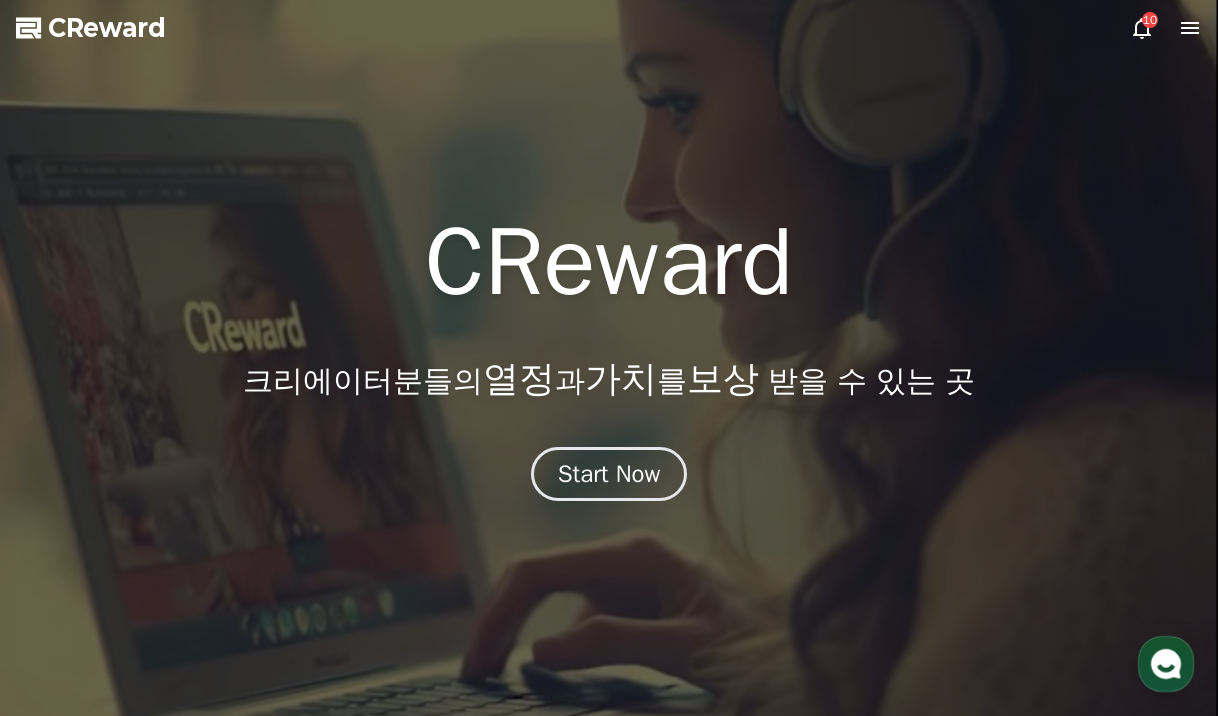 click on "CReward" at bounding box center [107, 28] 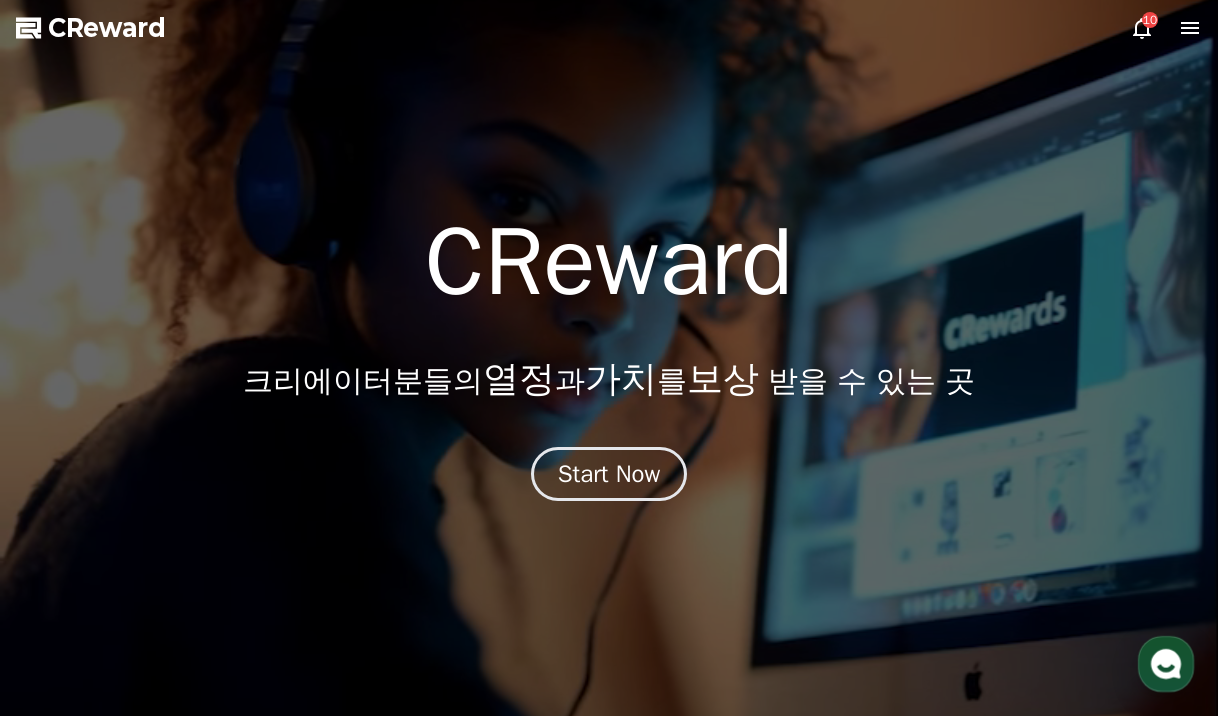 click 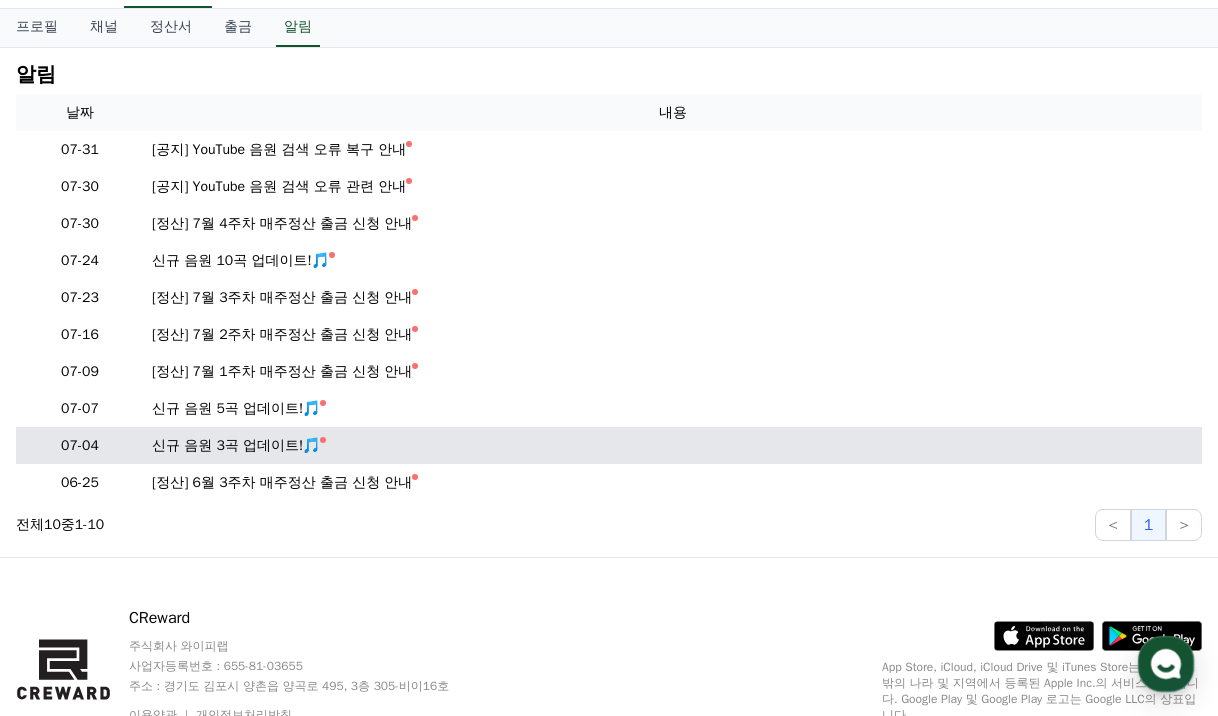 scroll, scrollTop: 0, scrollLeft: 0, axis: both 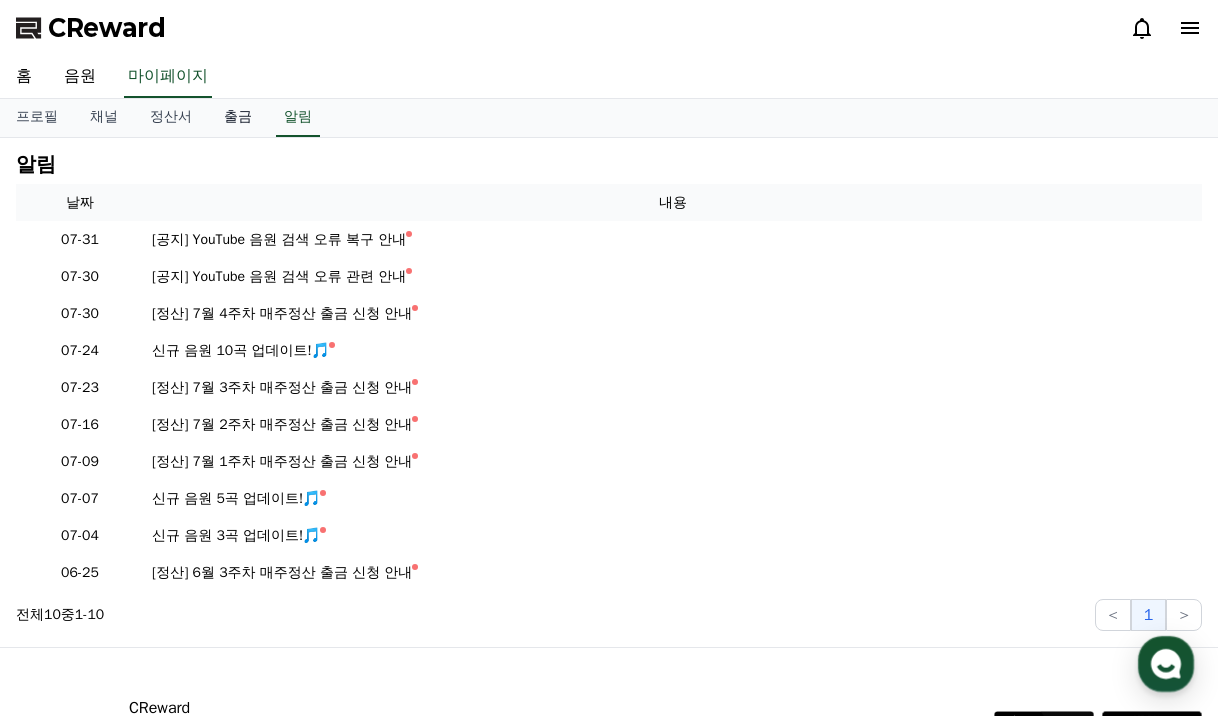 click on "출금" at bounding box center (238, 118) 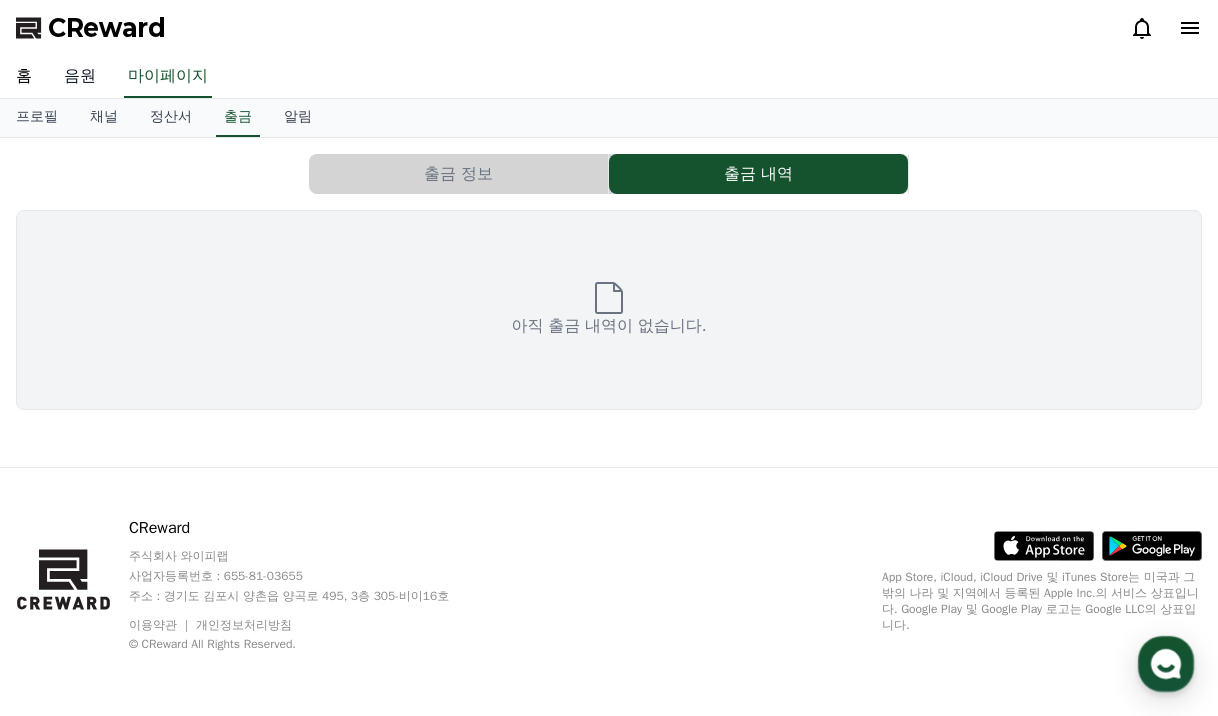 click on "음원" at bounding box center (80, 77) 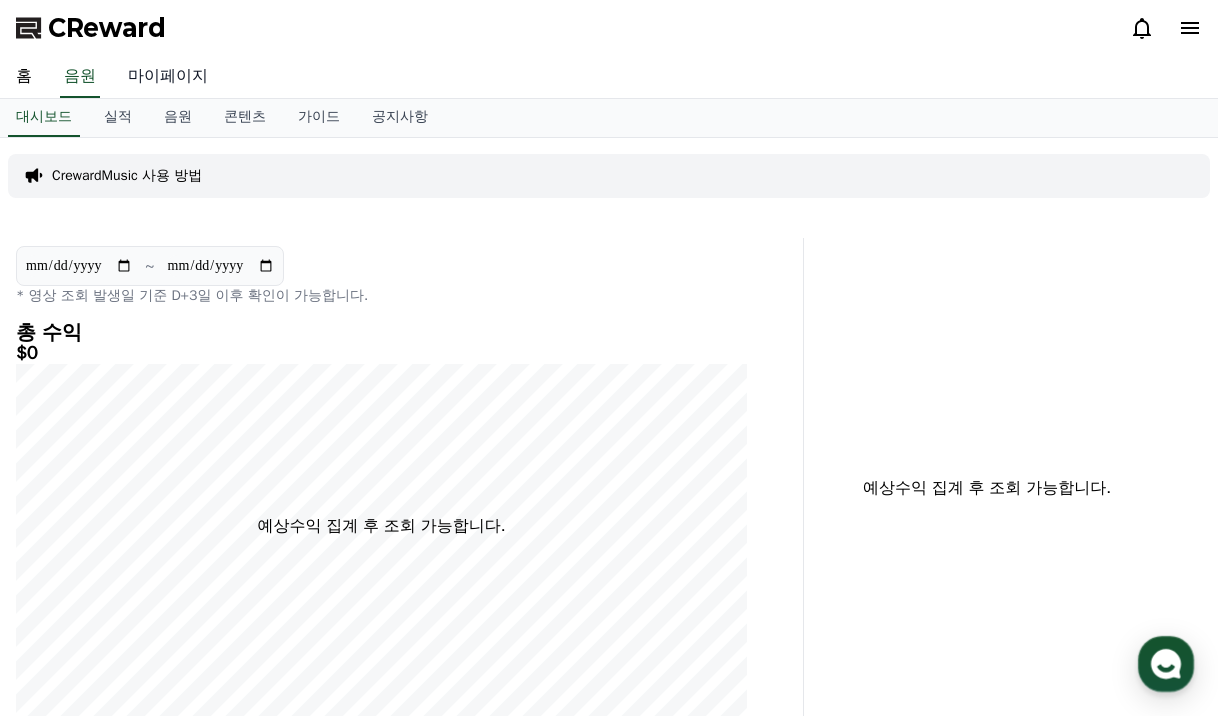 click on "마이페이지" at bounding box center (168, 77) 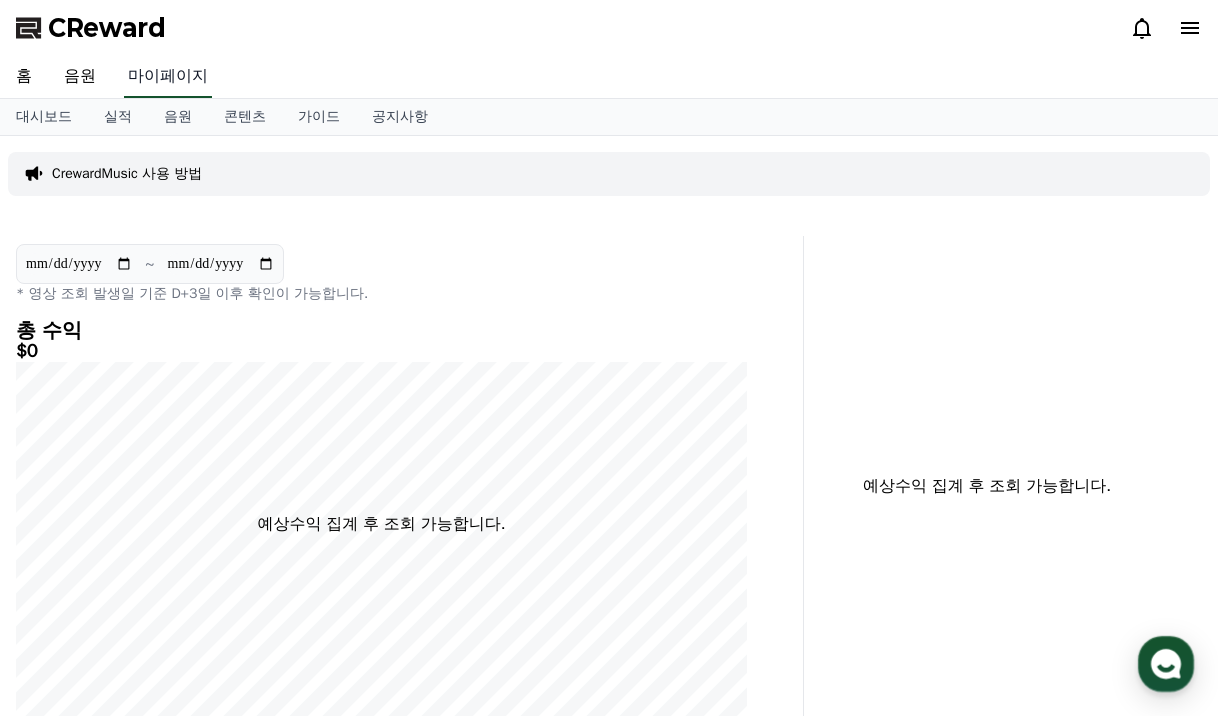 select on "**********" 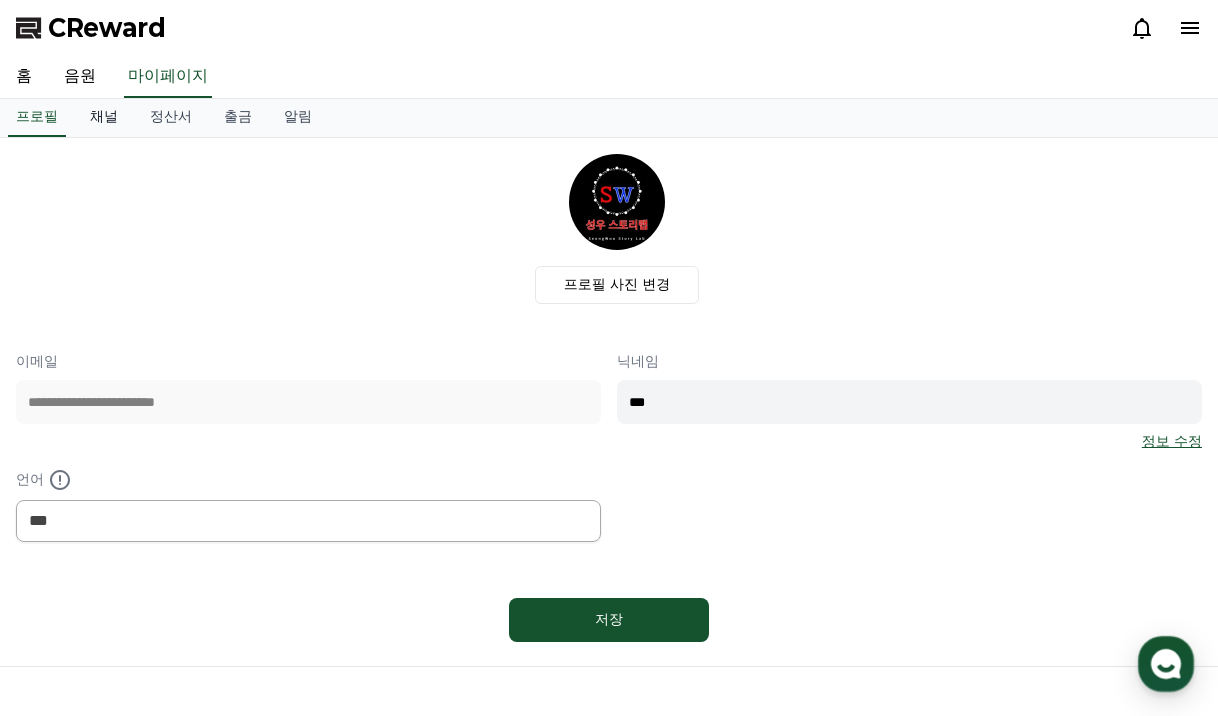 click on "채널" at bounding box center [104, 118] 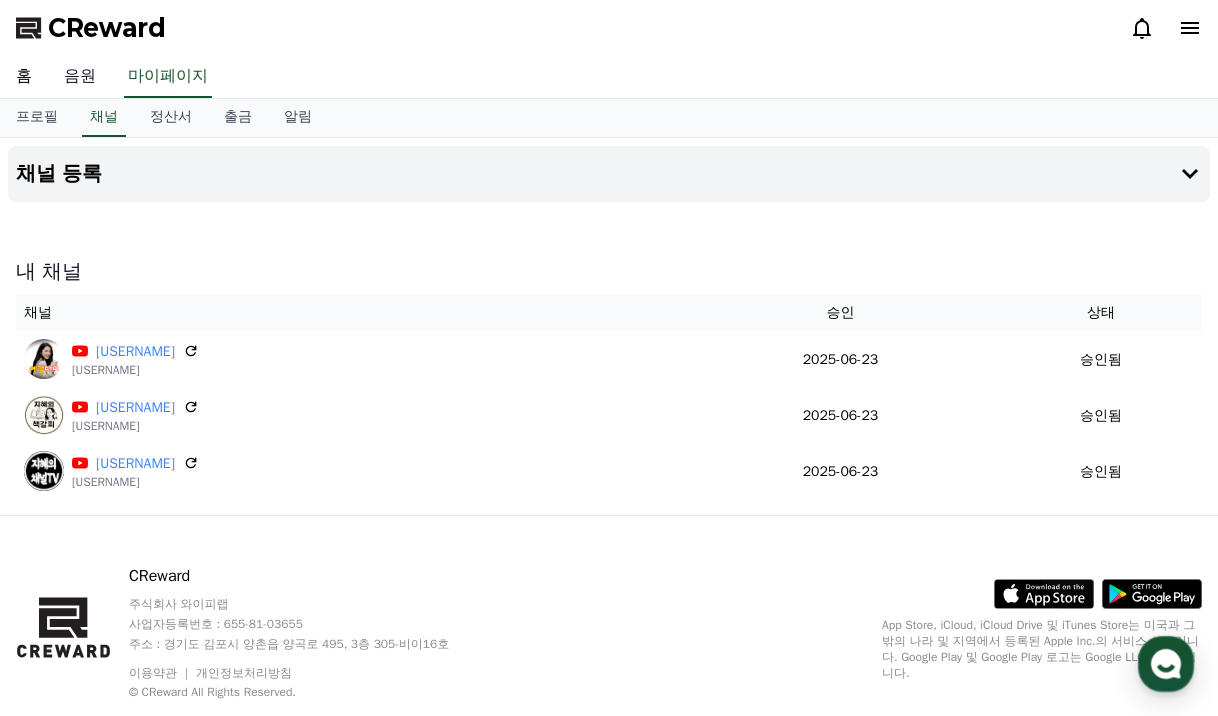 click on "음원" at bounding box center [80, 77] 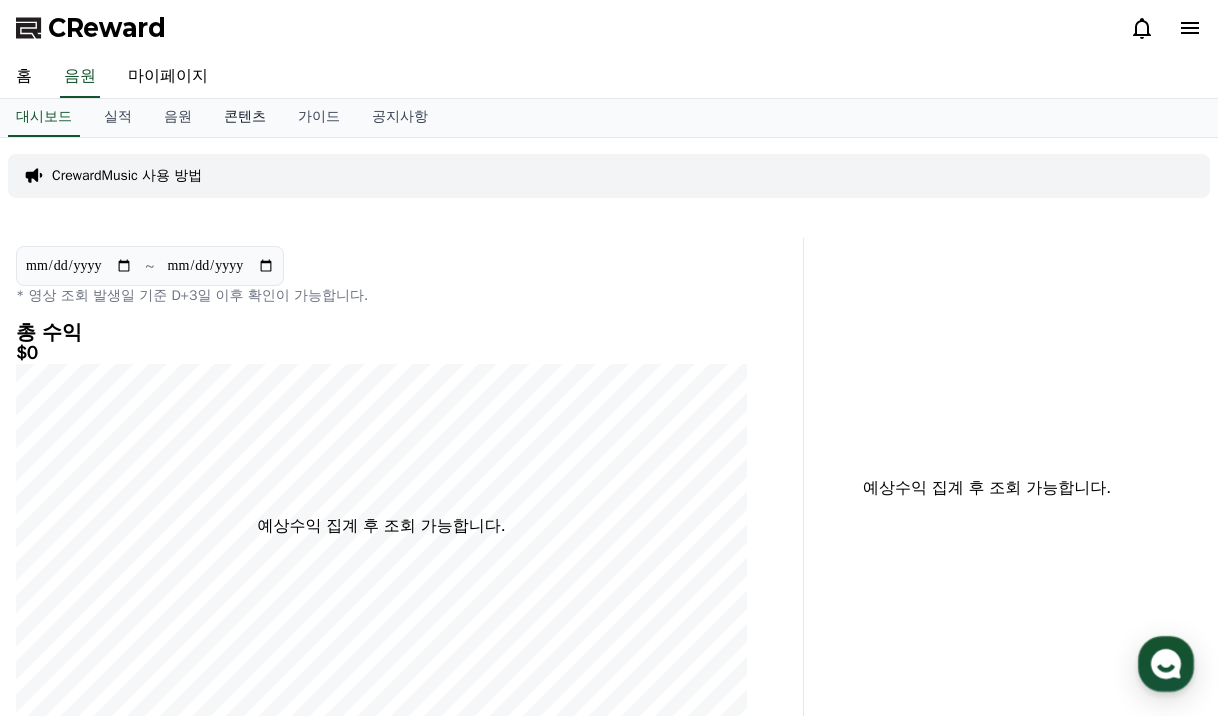 click on "콘텐츠" at bounding box center (245, 118) 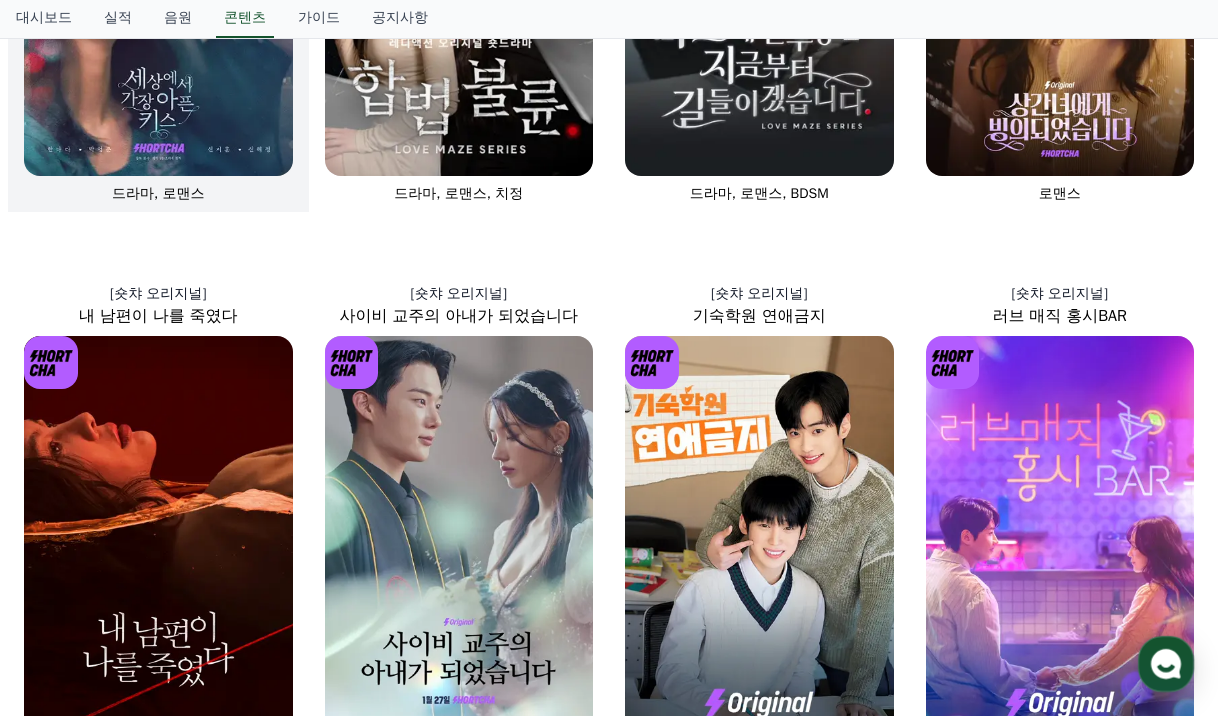 scroll, scrollTop: 500, scrollLeft: 0, axis: vertical 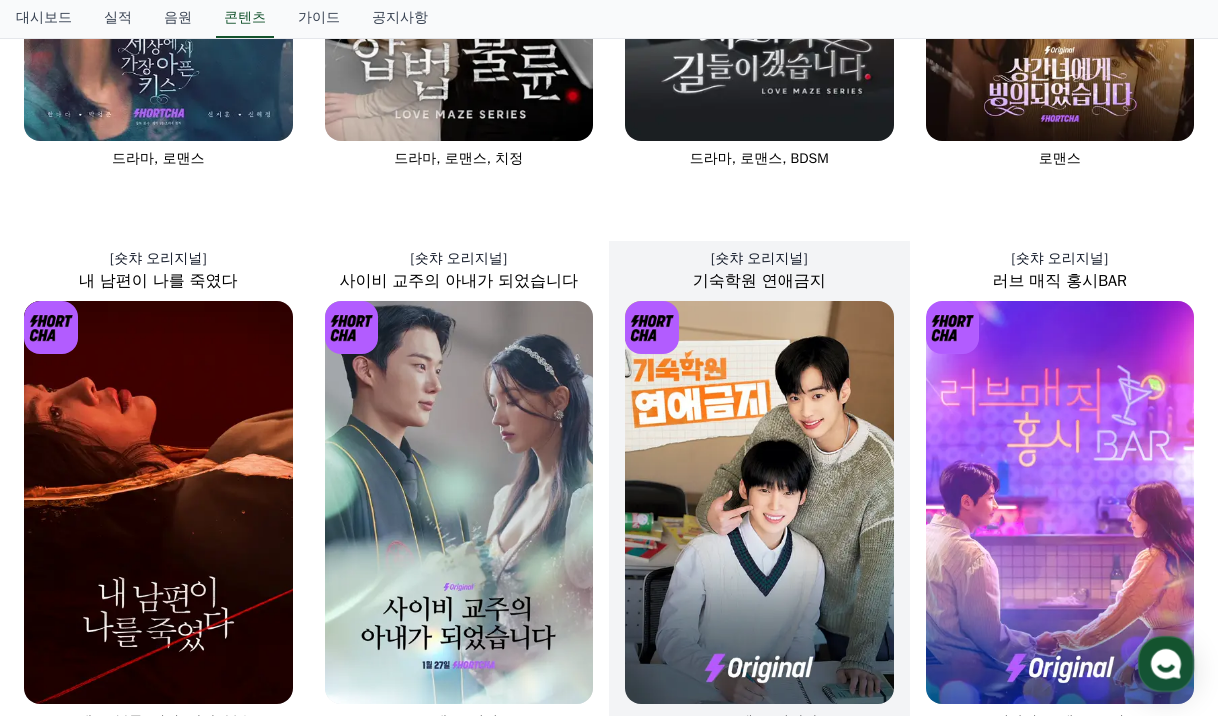 click at bounding box center (759, 502) 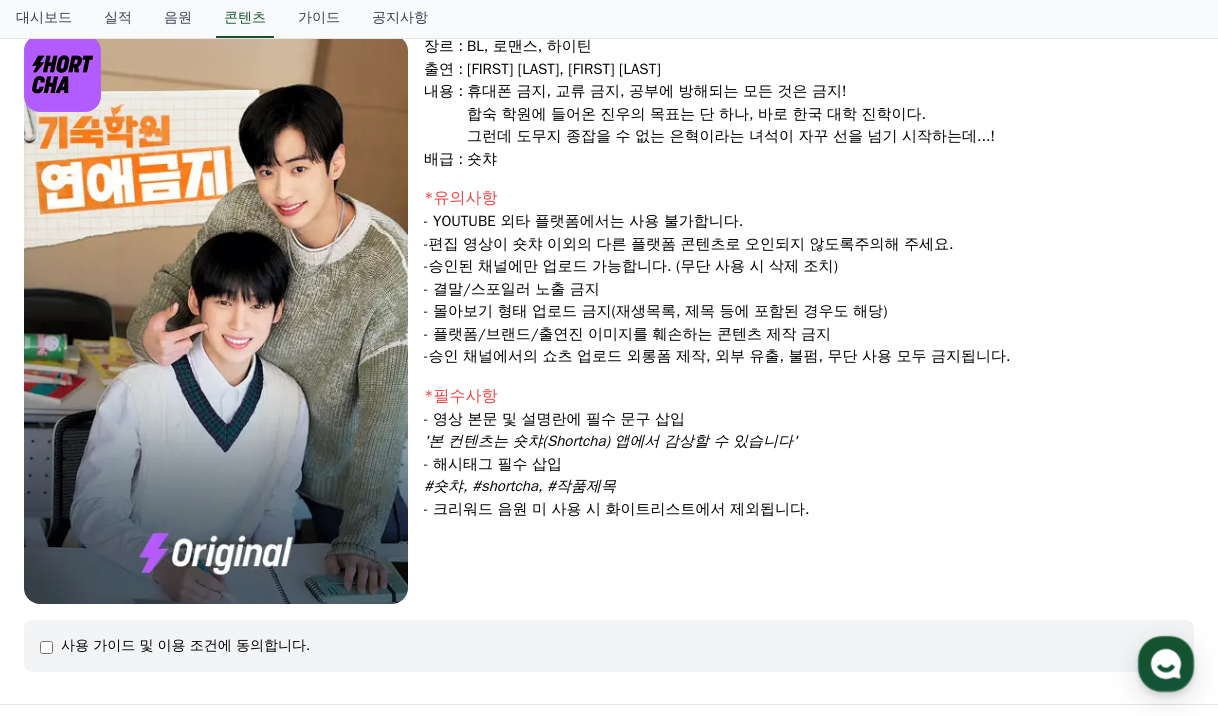 scroll, scrollTop: 200, scrollLeft: 0, axis: vertical 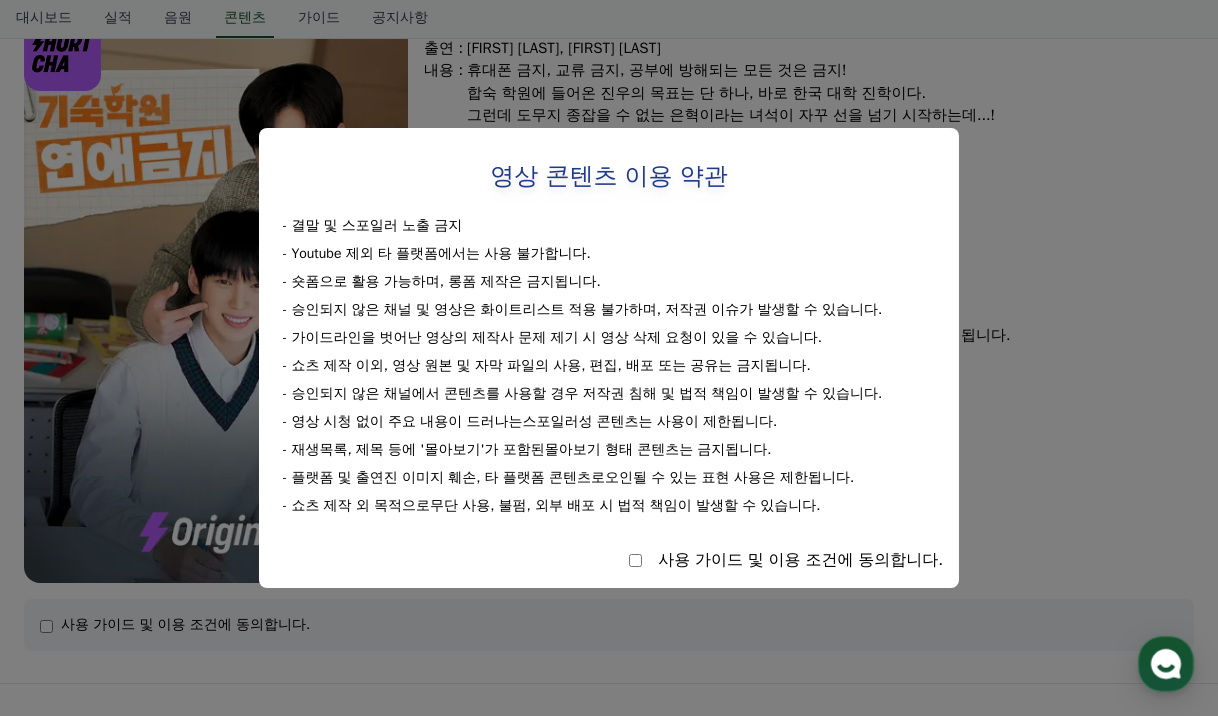 select 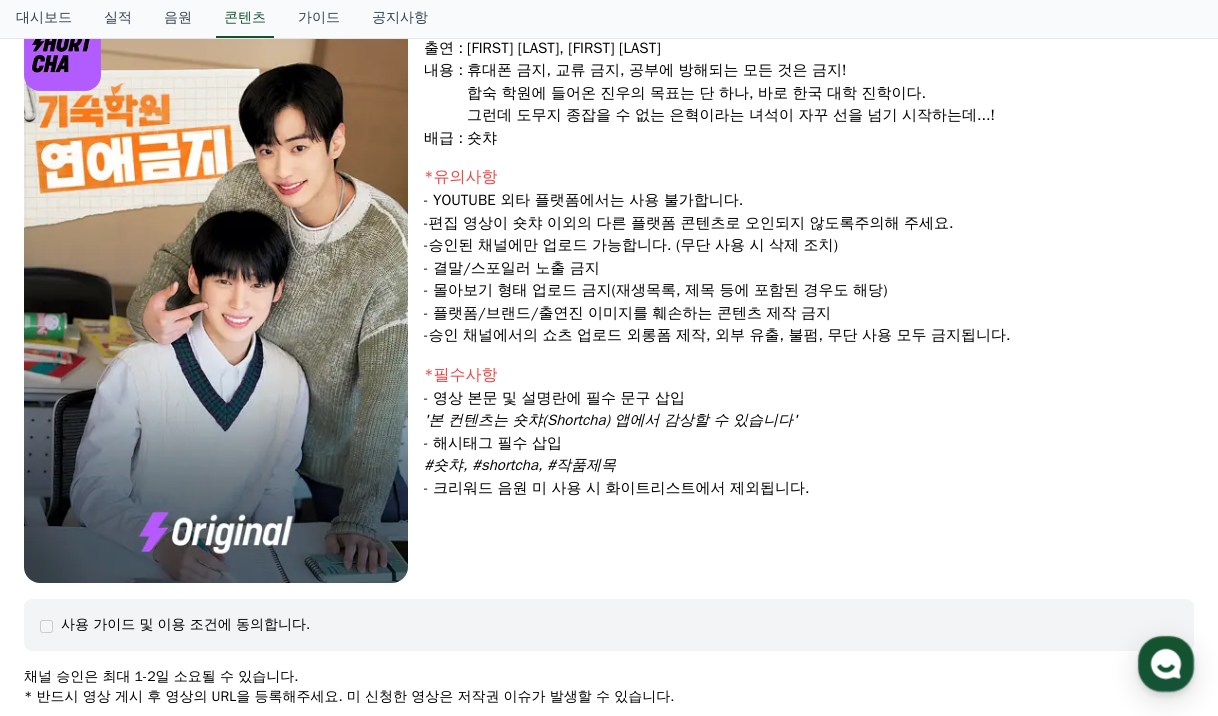 click at bounding box center [216, 298] 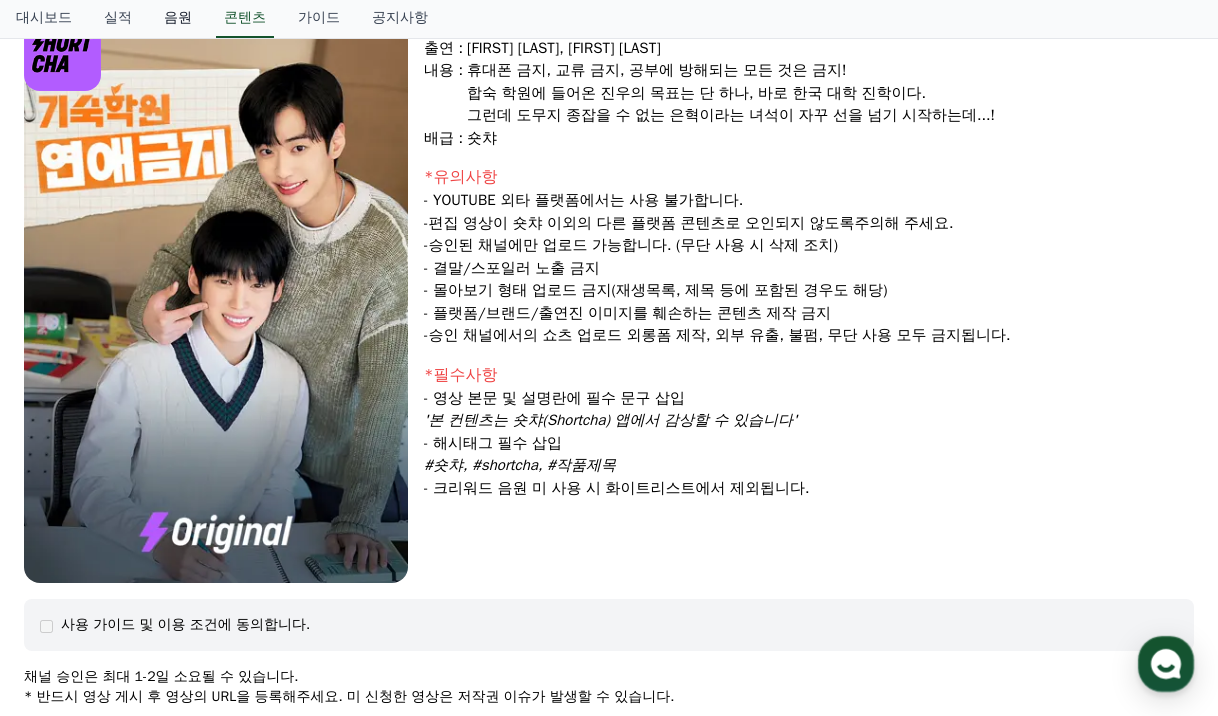 click on "음원" at bounding box center (178, 19) 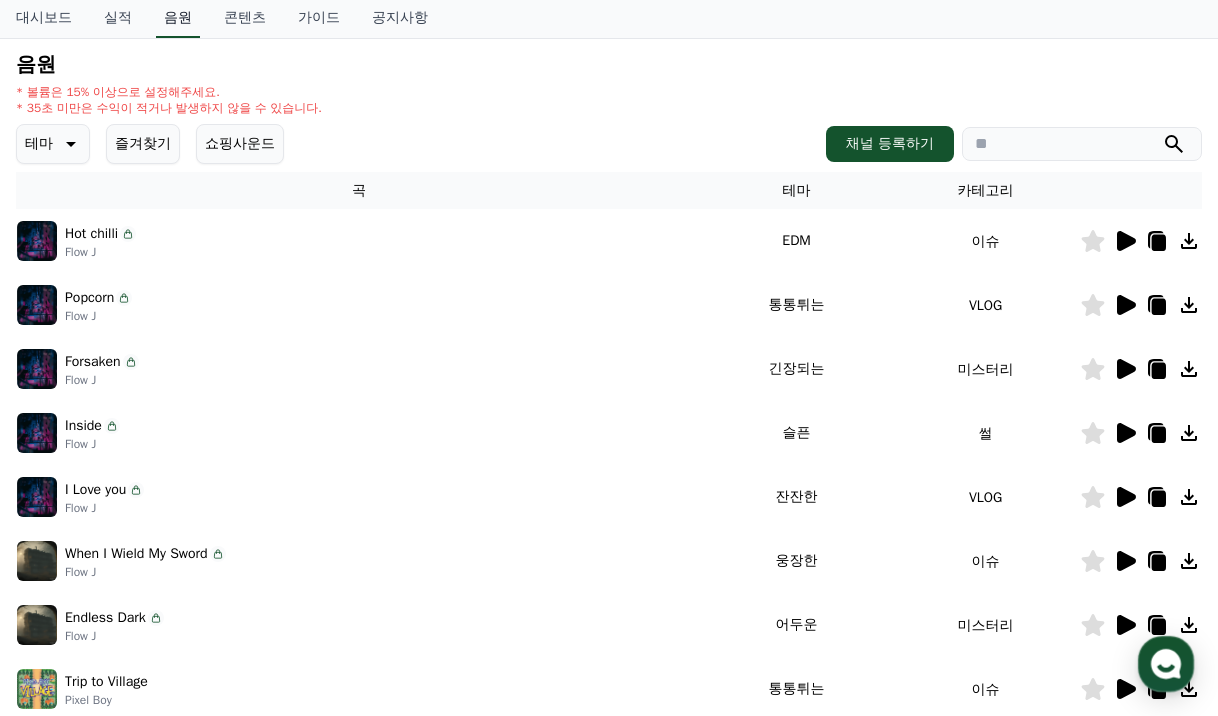 scroll, scrollTop: 0, scrollLeft: 0, axis: both 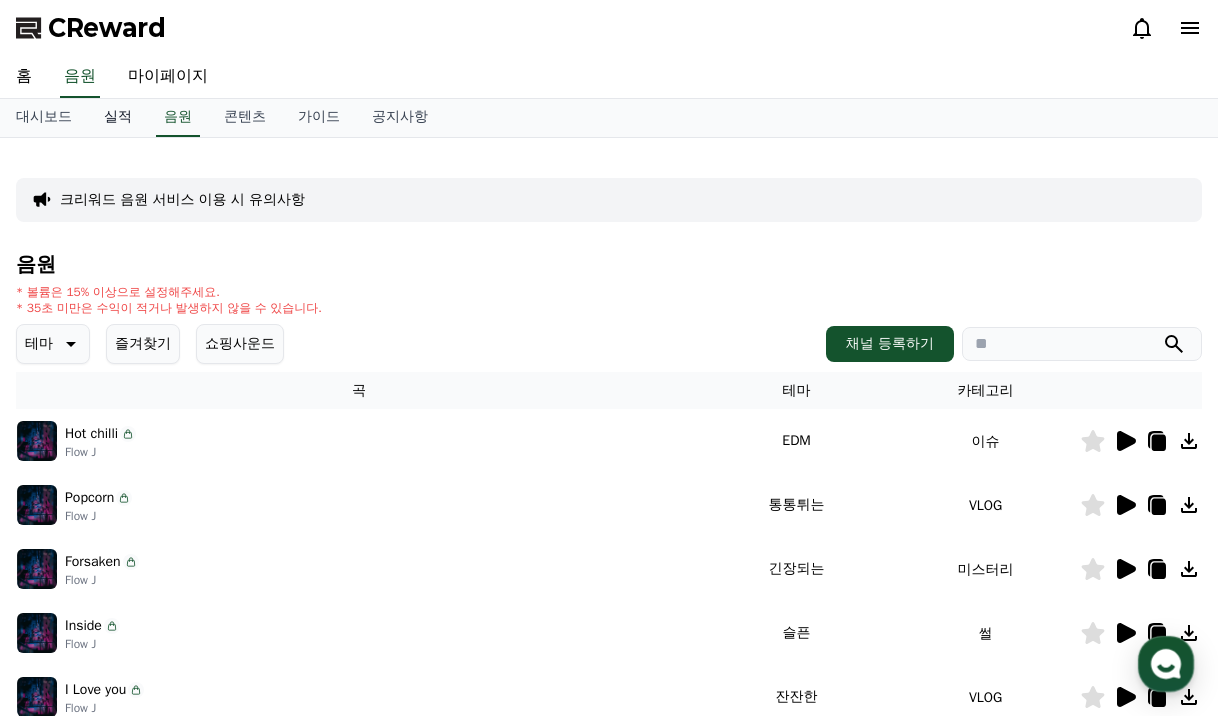click on "실적" at bounding box center (118, 118) 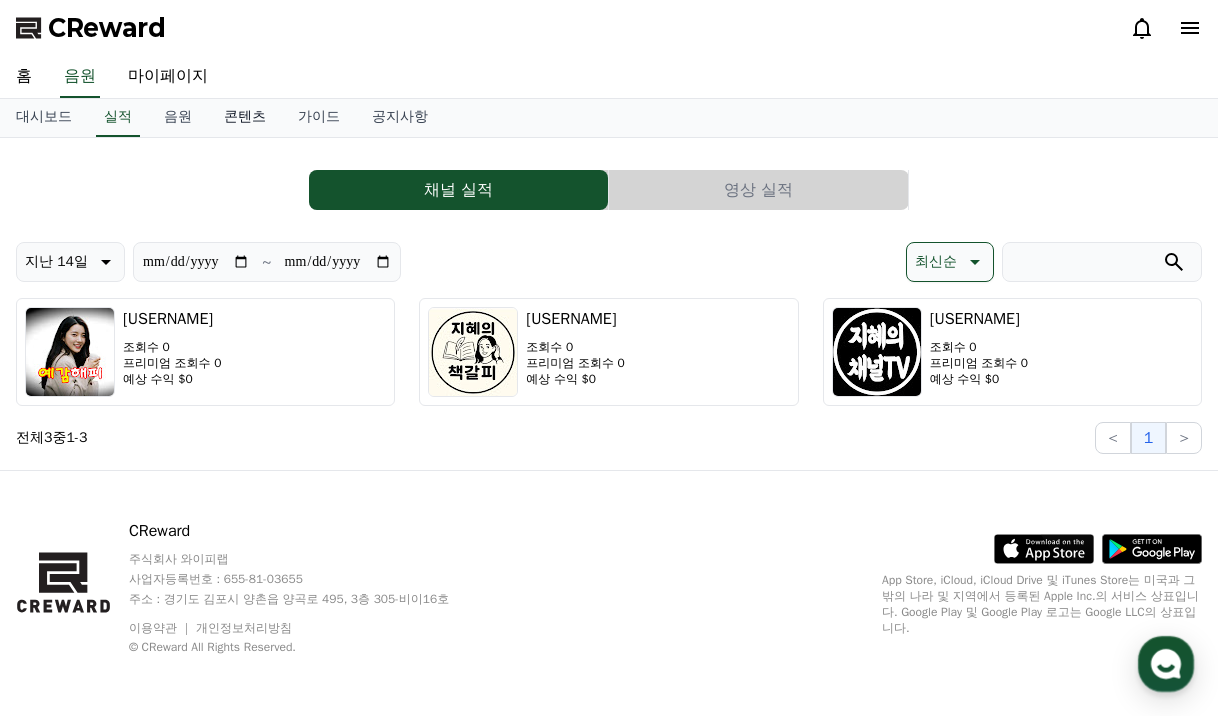 click on "콘텐츠" at bounding box center (245, 118) 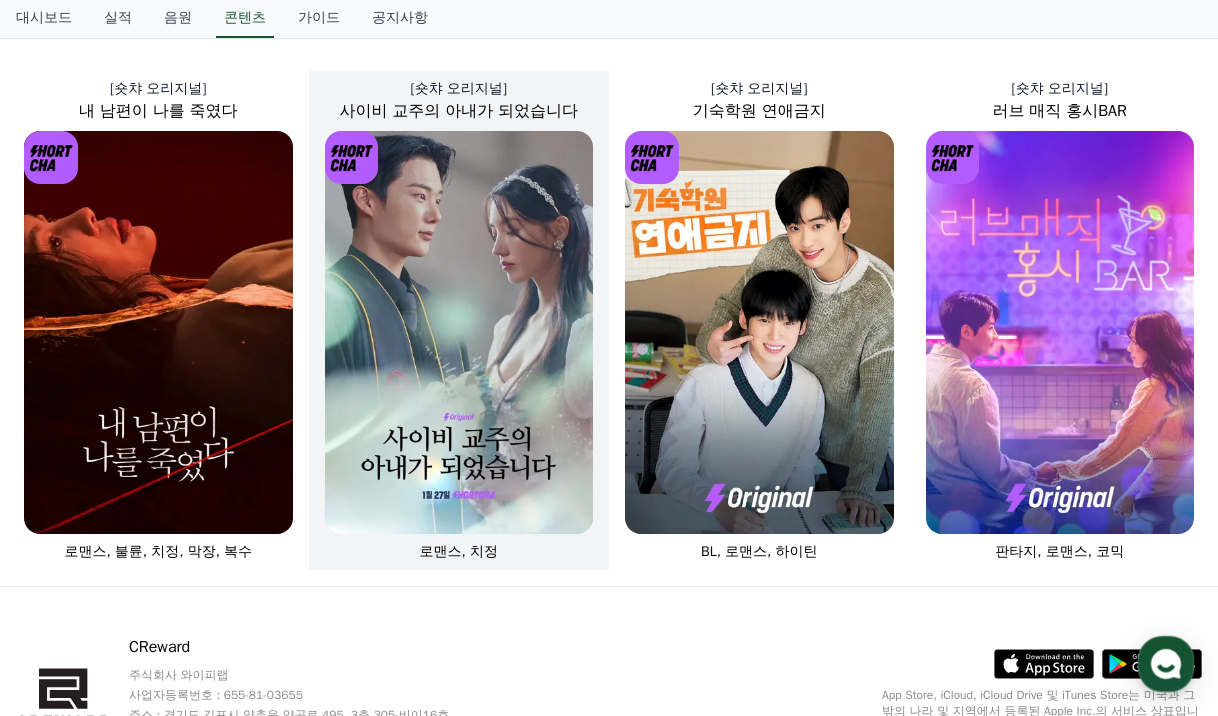 scroll, scrollTop: 700, scrollLeft: 0, axis: vertical 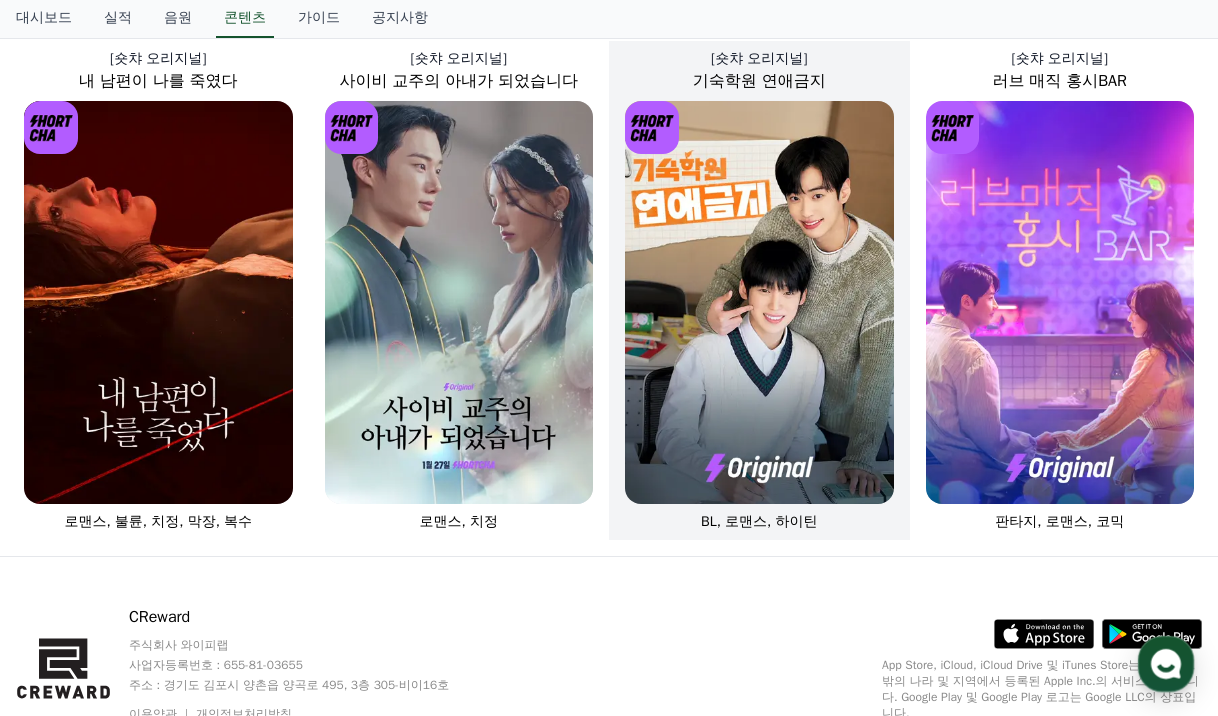 click at bounding box center [759, 302] 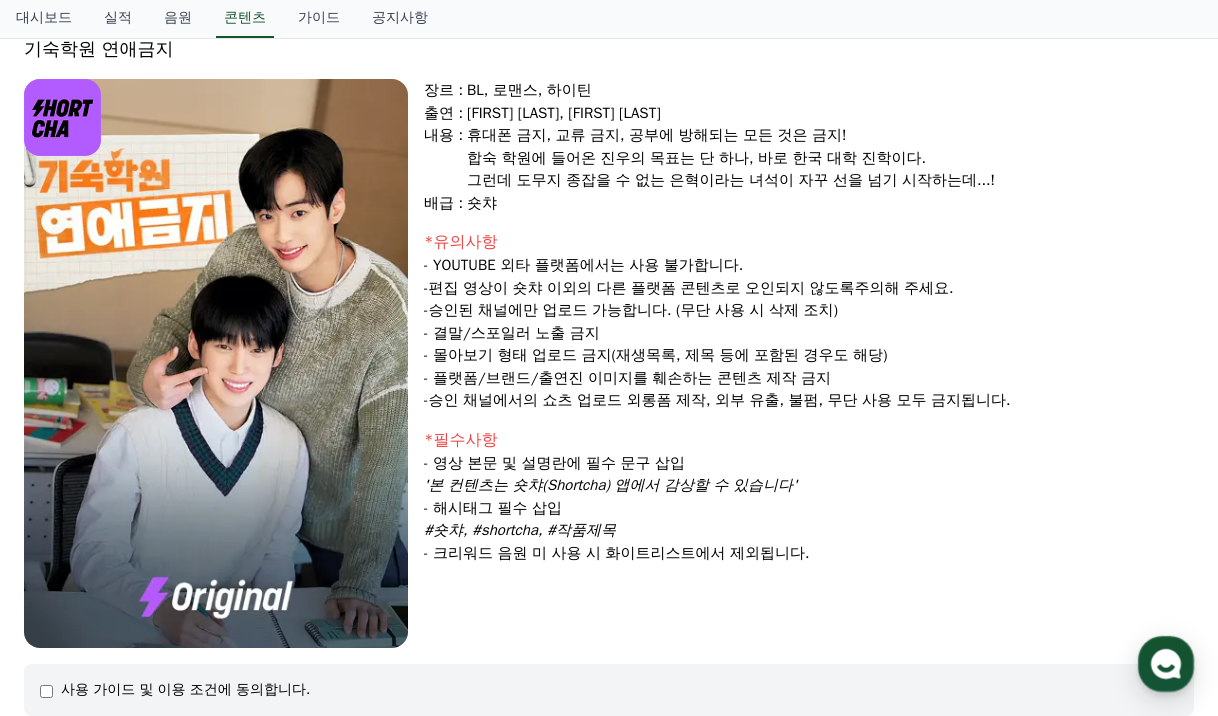 scroll, scrollTop: 100, scrollLeft: 0, axis: vertical 